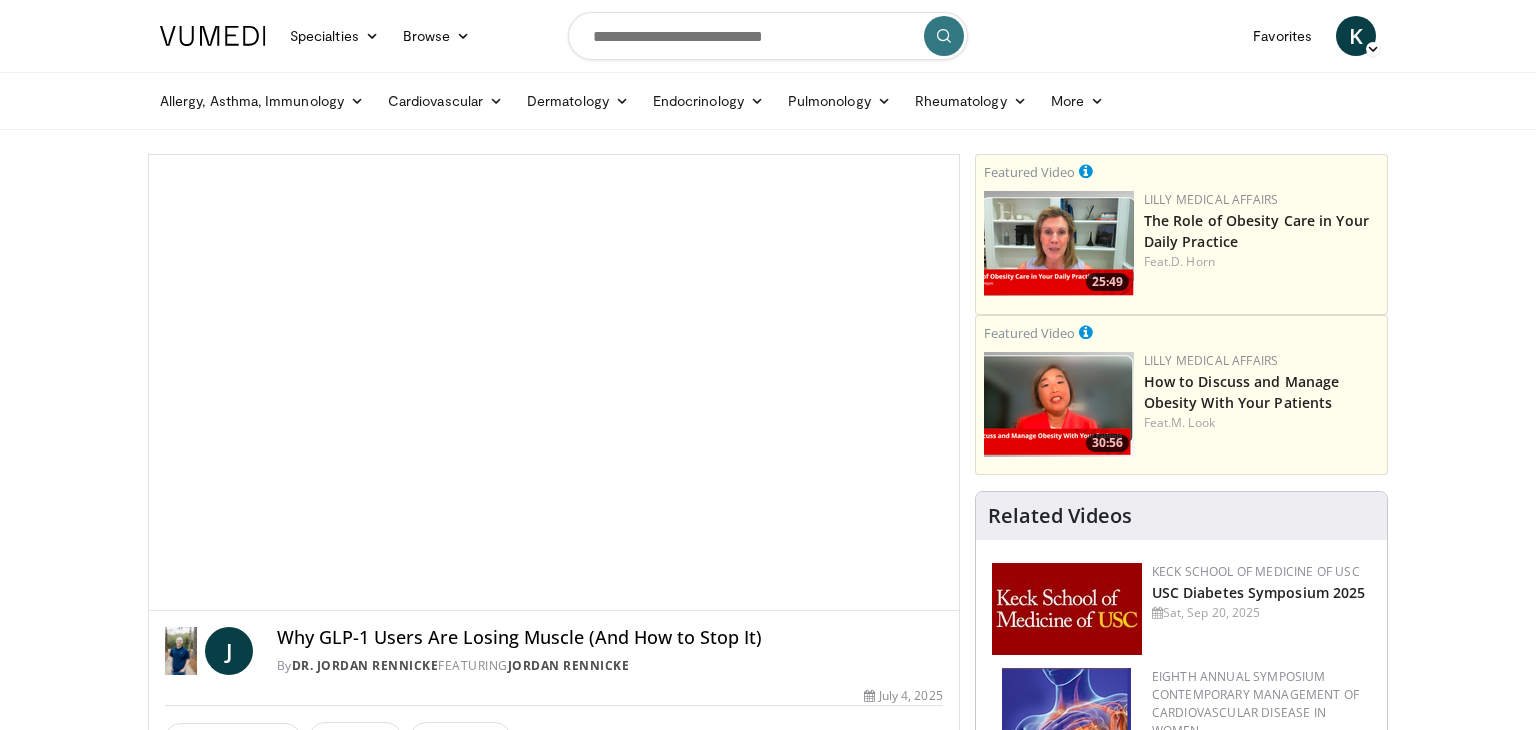 scroll, scrollTop: 0, scrollLeft: 0, axis: both 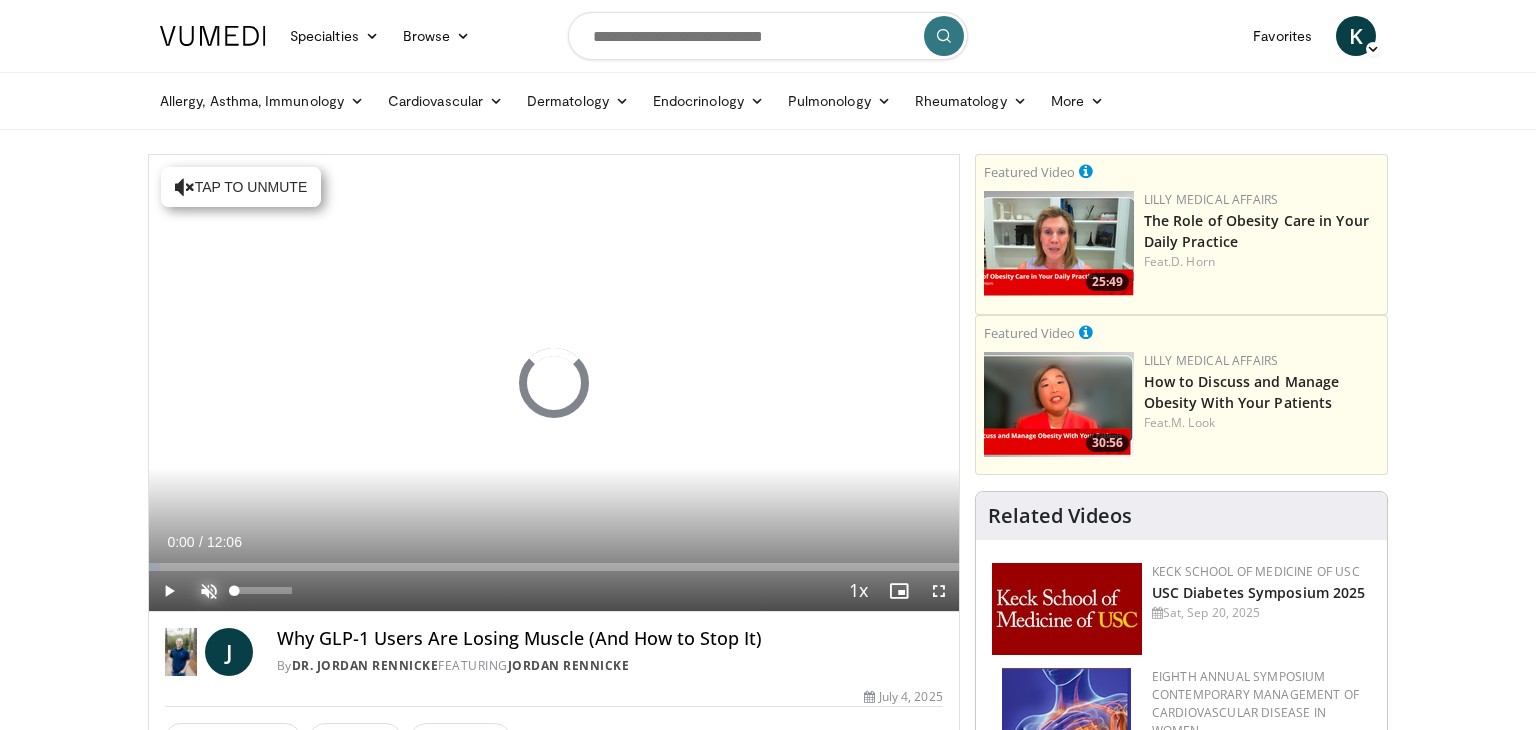 click at bounding box center (209, 591) 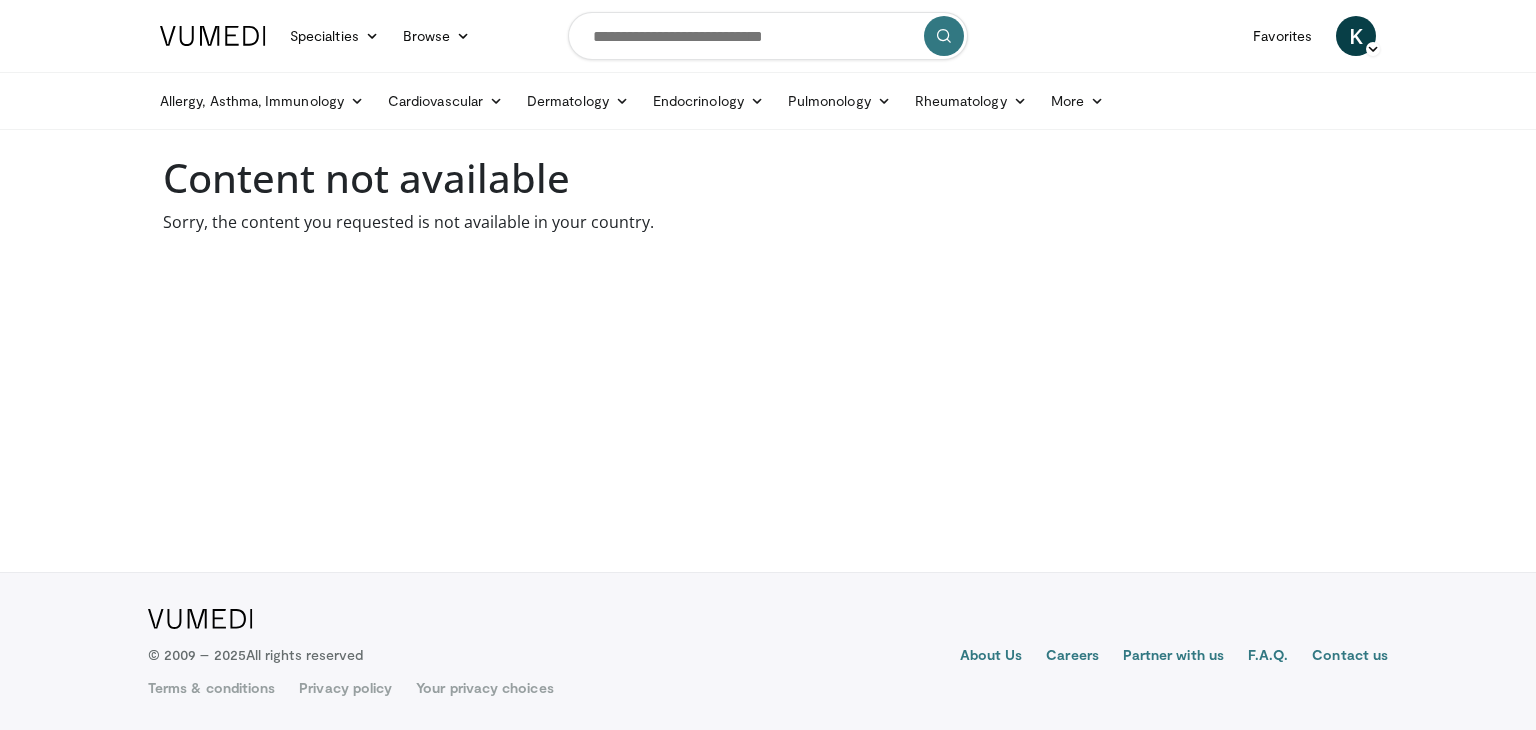 scroll, scrollTop: 0, scrollLeft: 0, axis: both 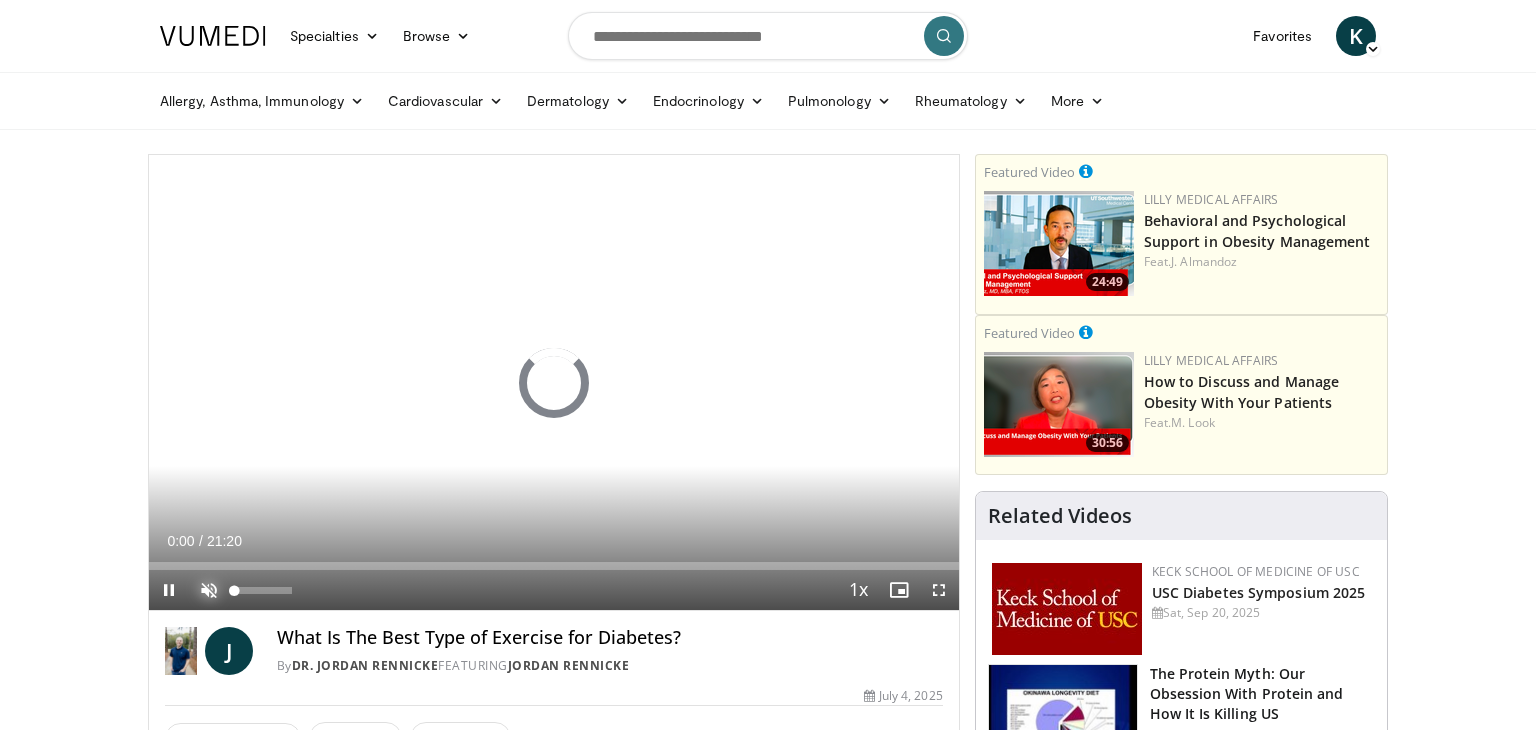 click at bounding box center [209, 590] 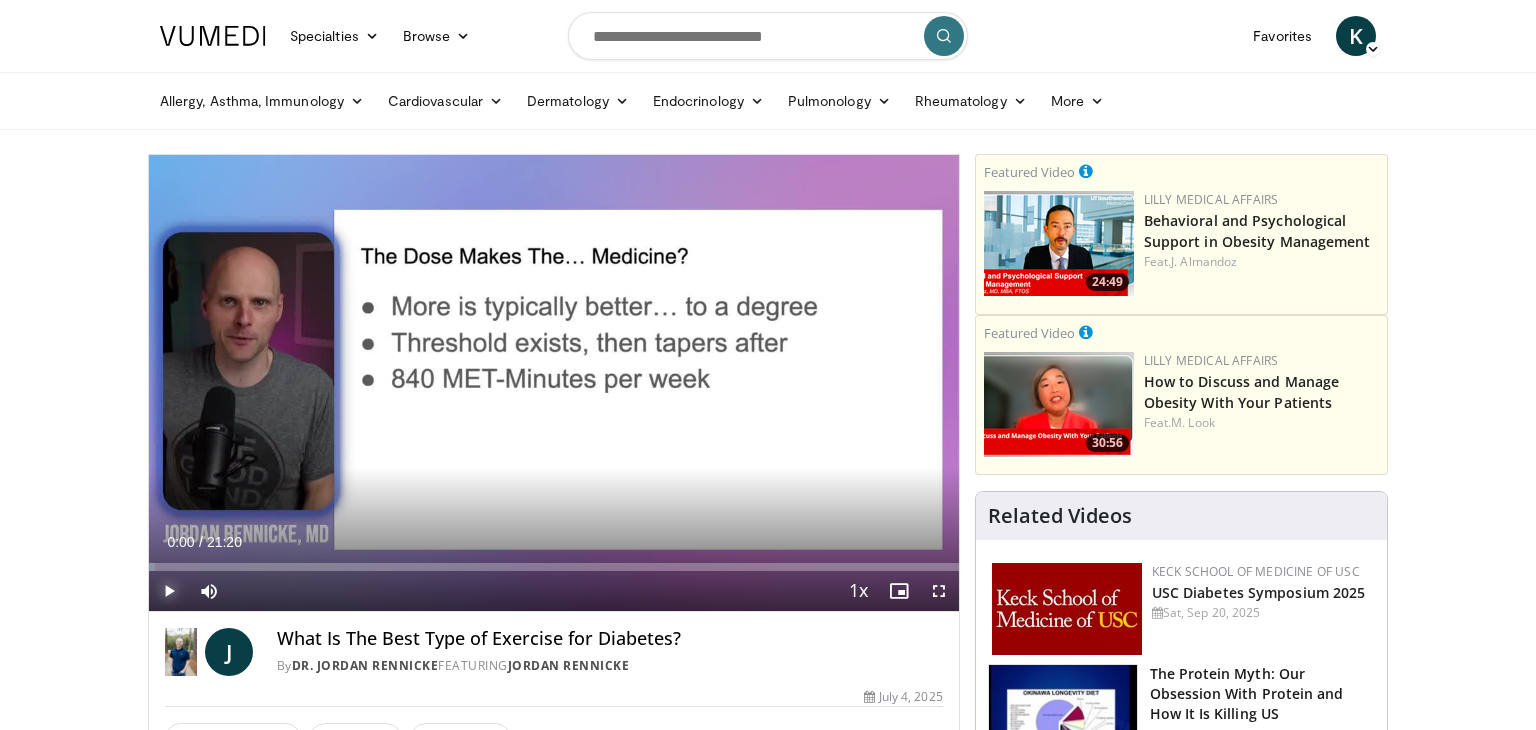 click at bounding box center [169, 591] 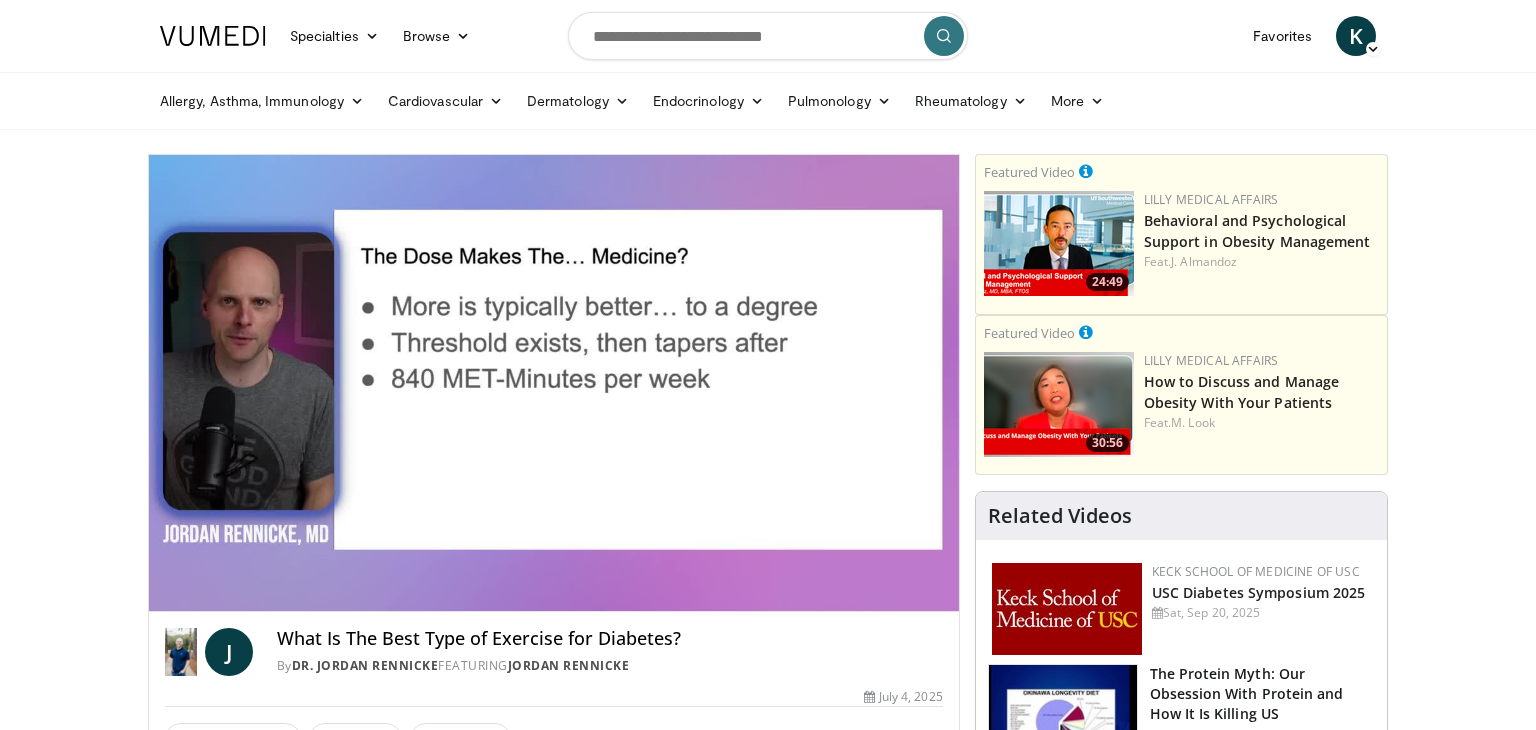 click on "Specialties
Adult & Family Medicine
Allergy, Asthma, Immunology
Anesthesiology
Cardiology
Dental
Dermatology
Endocrinology
Gastroenterology & Hepatology
General Surgery
Hematology & Oncology
Infectious Disease
Nephrology
Neurology
Neurosurgery
Obstetrics & Gynecology
Ophthalmology
Oral Maxillofacial
Orthopaedics
Otolaryngology
Pediatrics
Plastic Surgery
Podiatry
Psychiatry
Pulmonology
Radiation Oncology
Radiology
Rheumatology
Urology" at bounding box center (768, 1667) 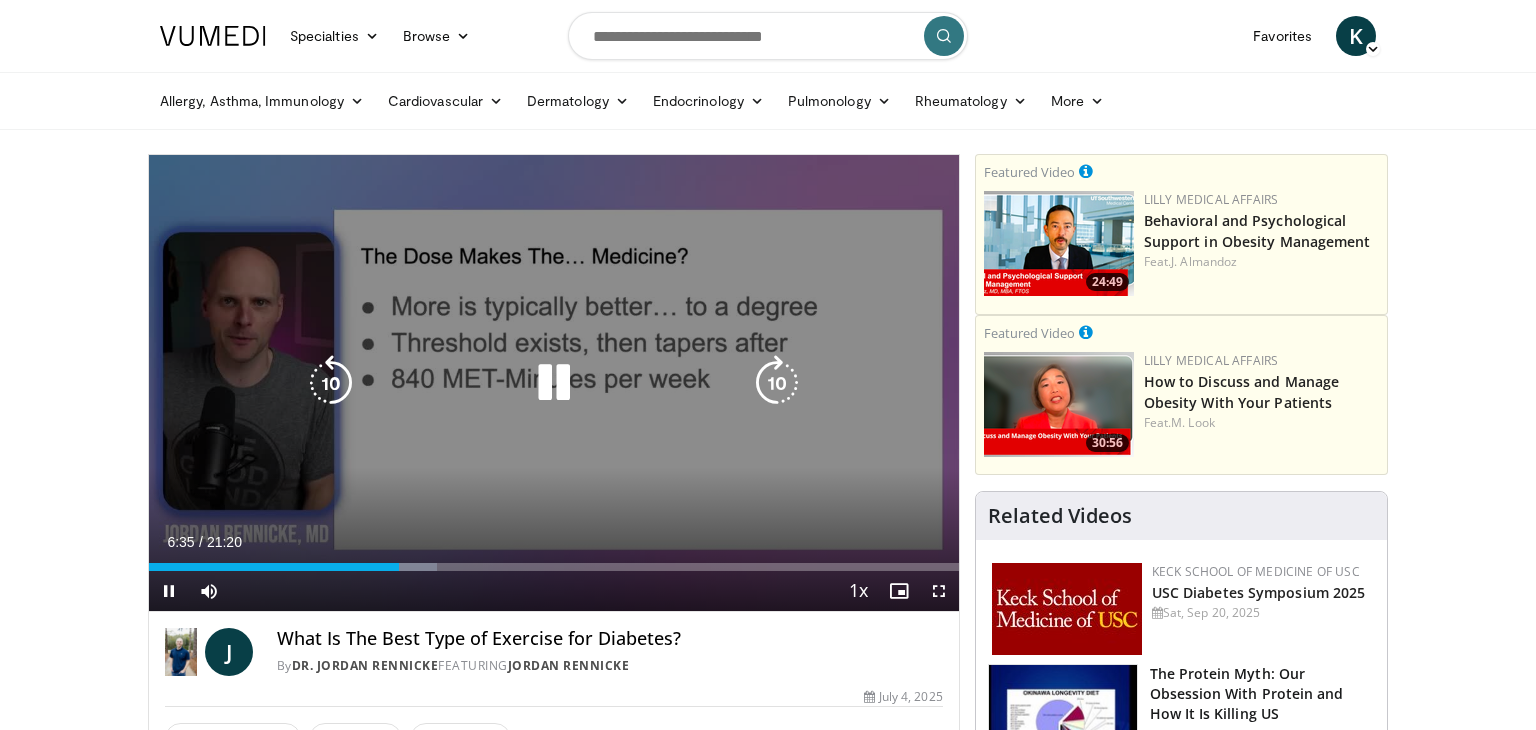 drag, startPoint x: 397, startPoint y: 574, endPoint x: 329, endPoint y: 568, distance: 68.26419 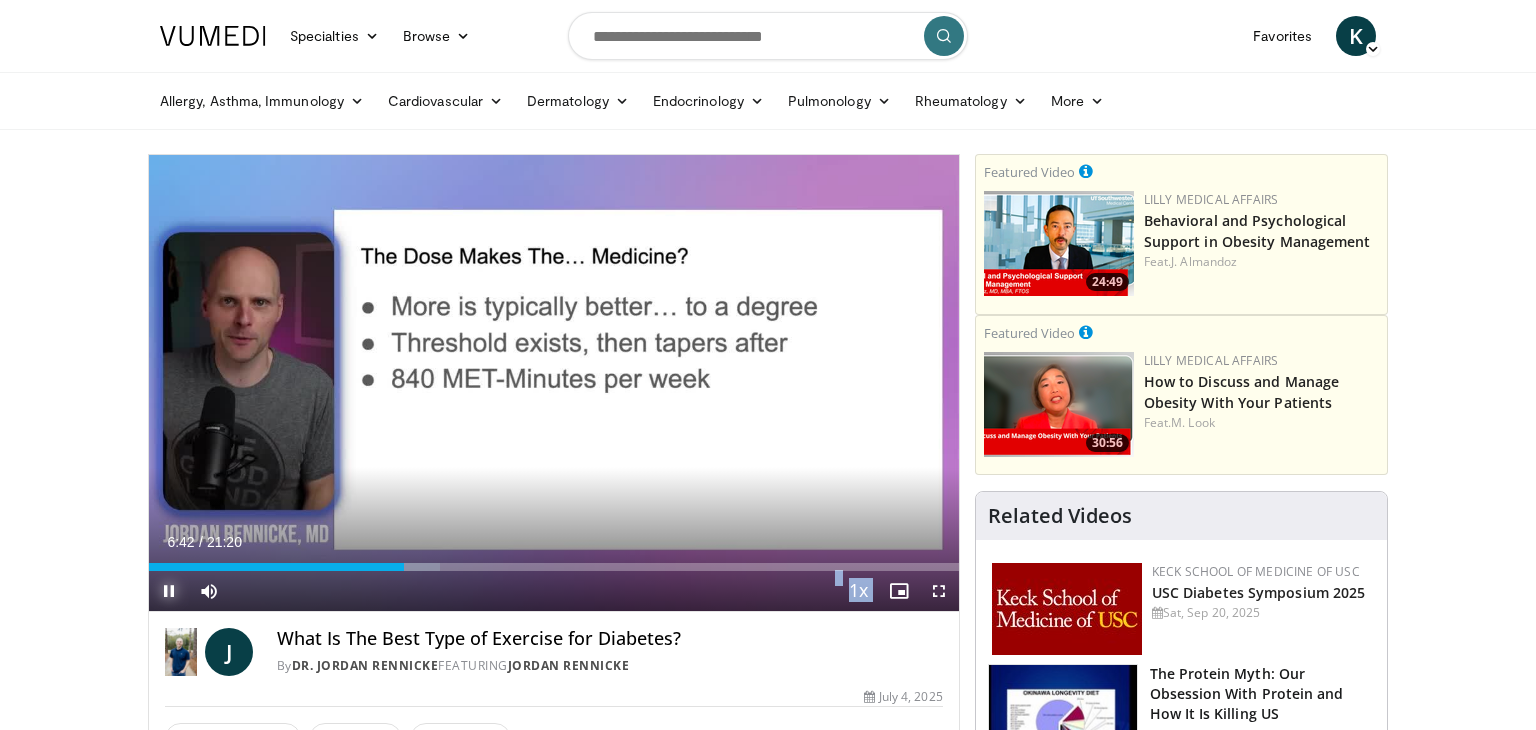 click at bounding box center [169, 591] 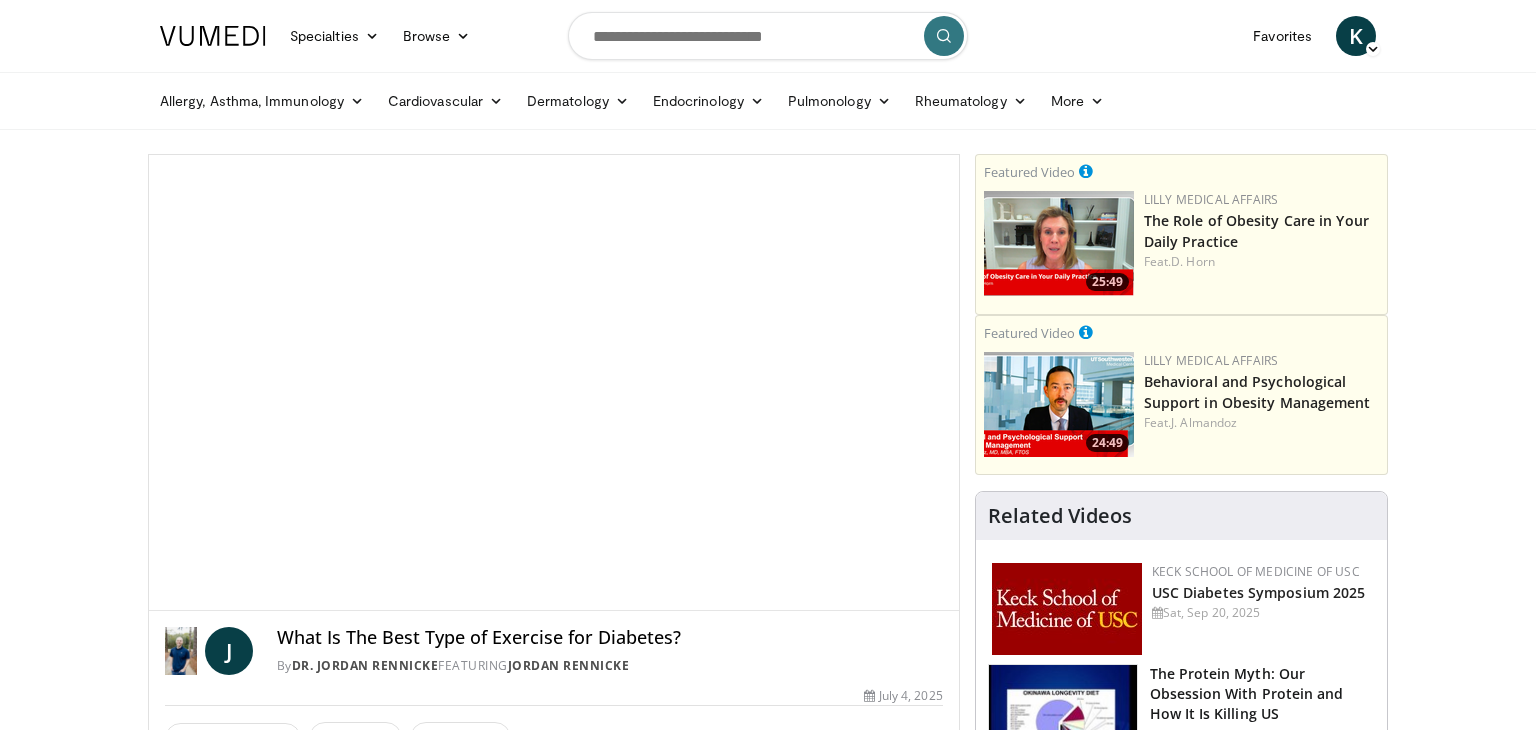 scroll, scrollTop: 0, scrollLeft: 0, axis: both 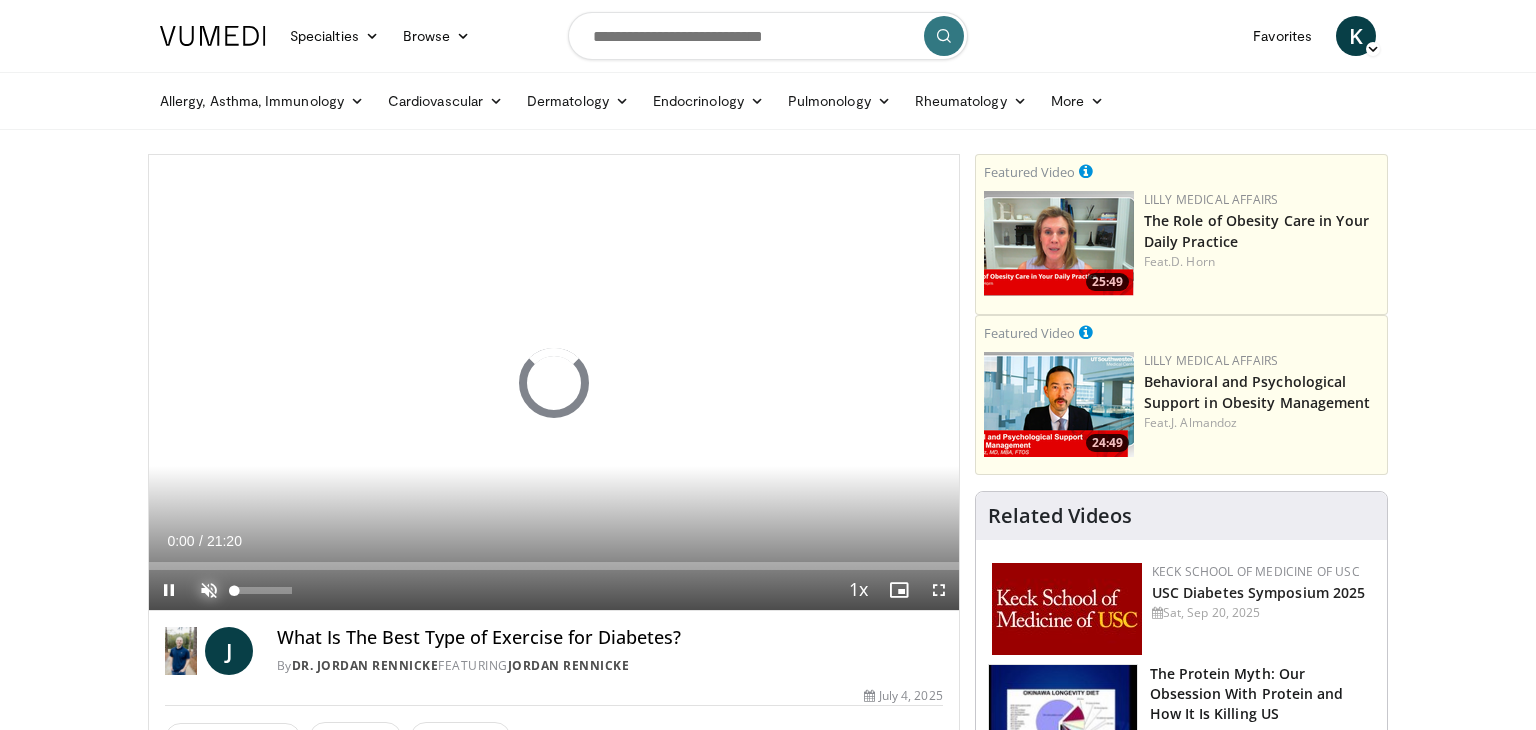 click at bounding box center [209, 590] 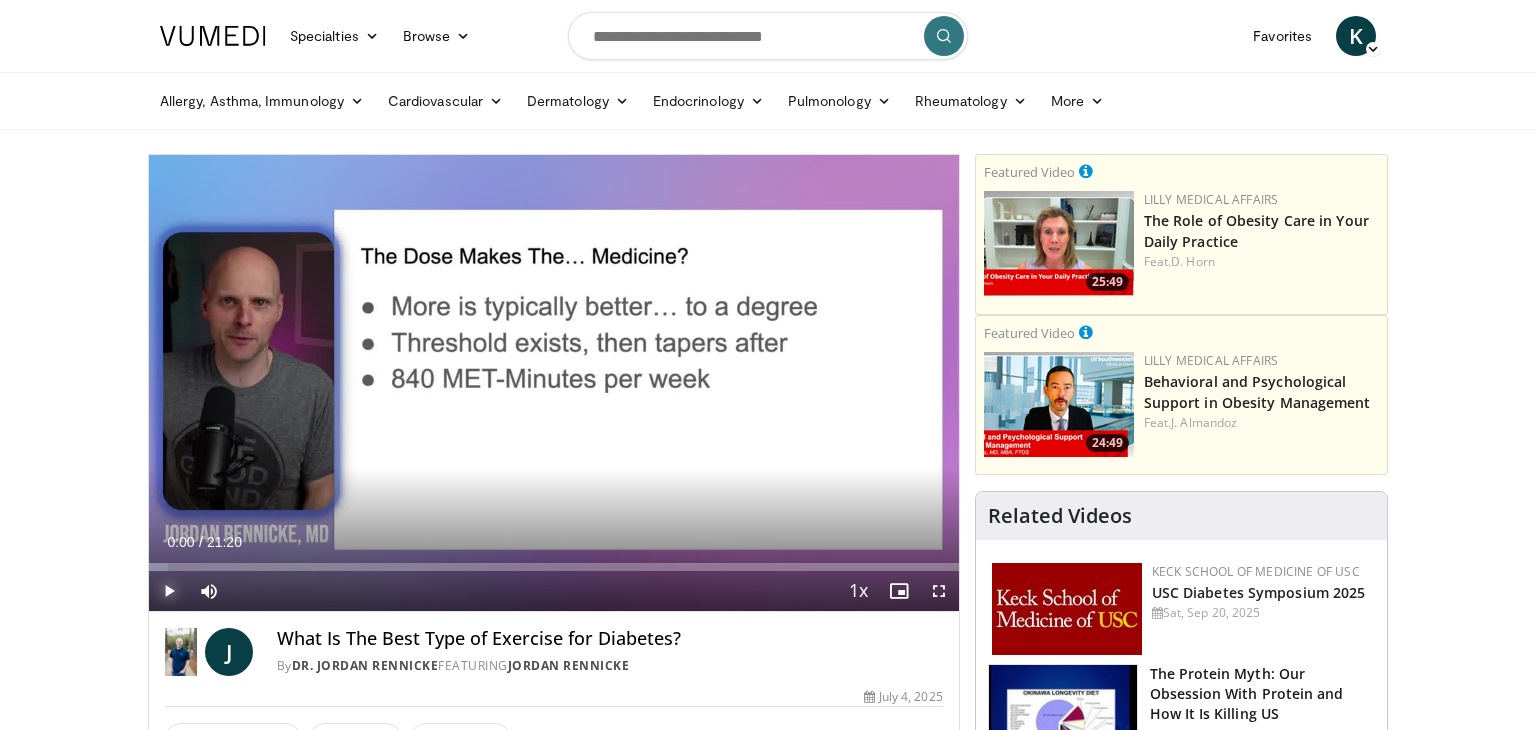 click at bounding box center [169, 591] 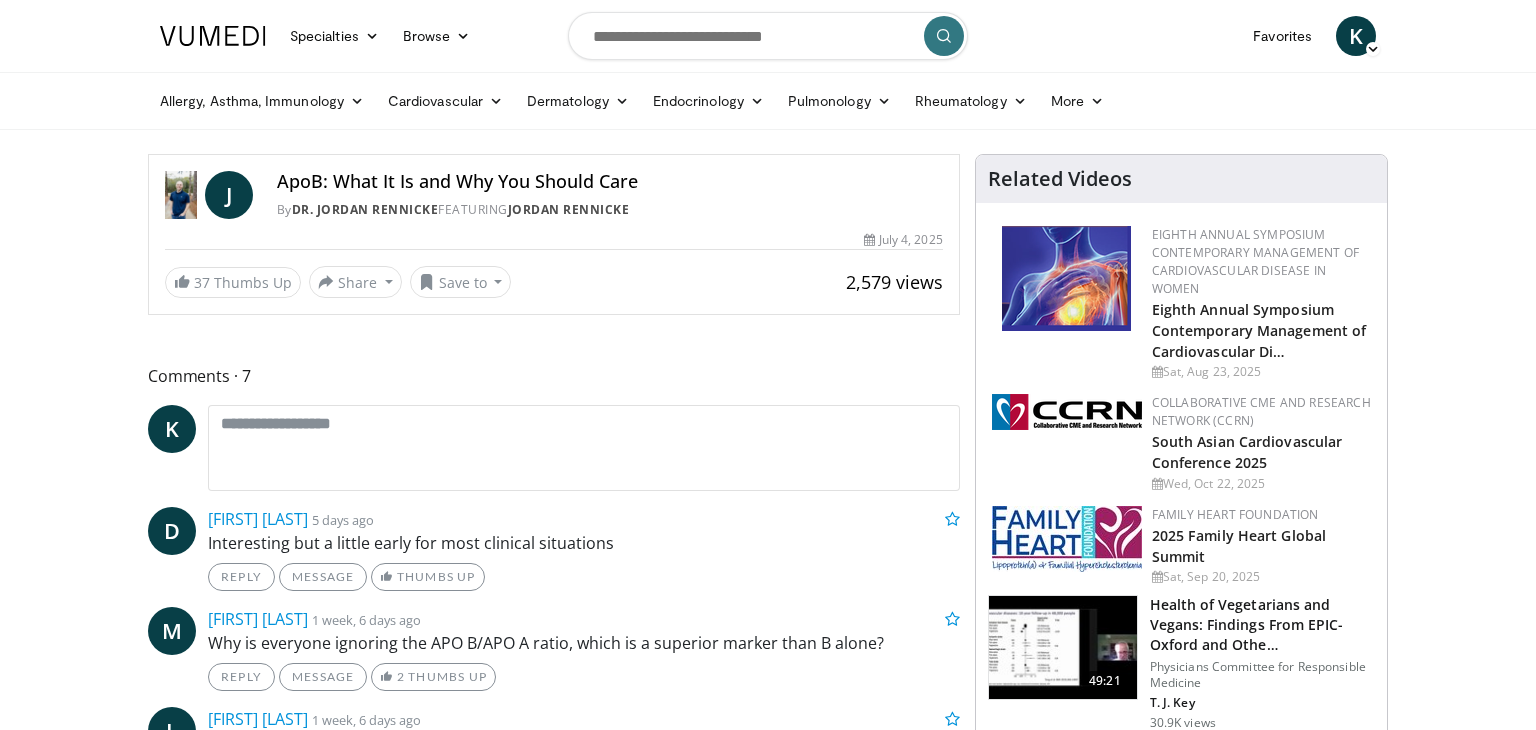 scroll, scrollTop: 0, scrollLeft: 0, axis: both 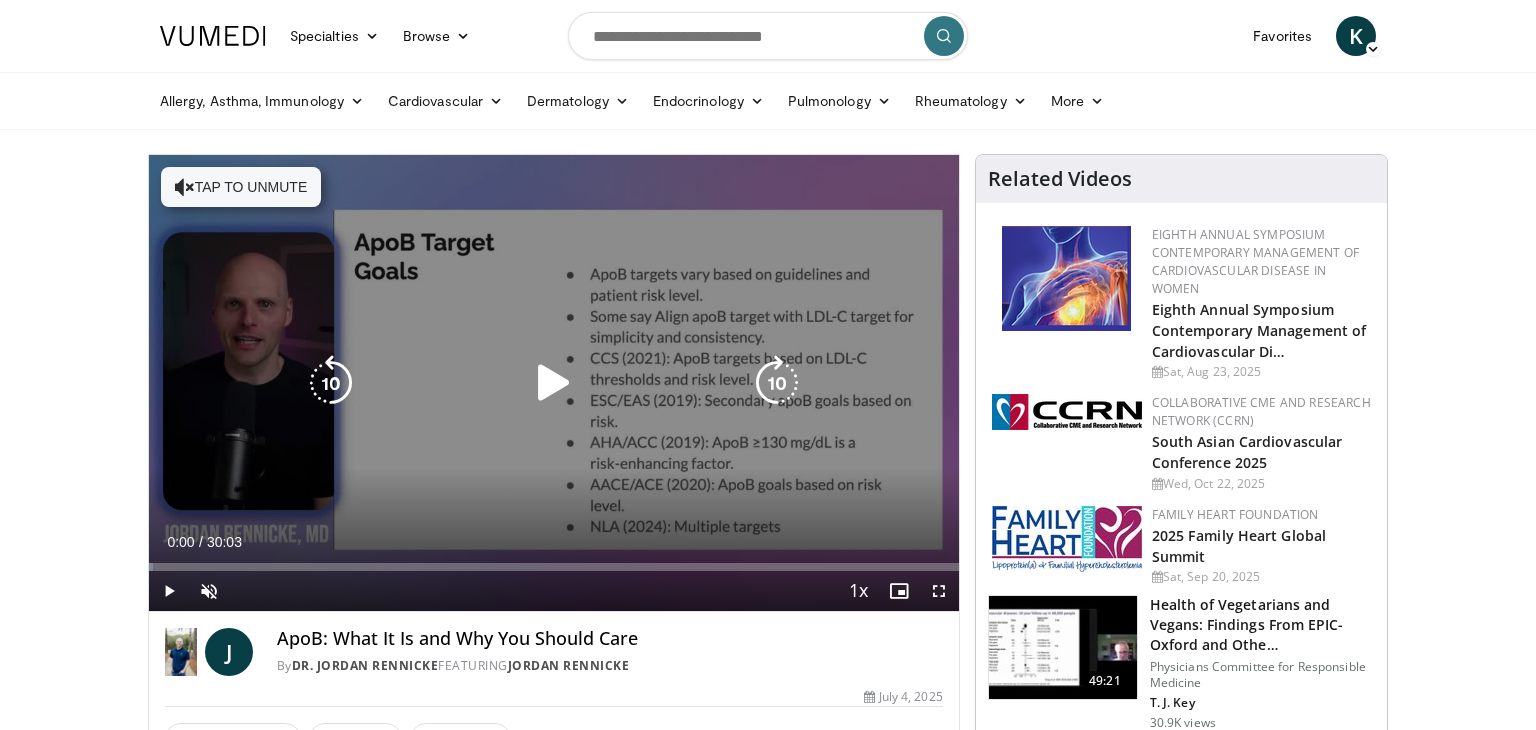click on "Tap to unmute" at bounding box center (241, 187) 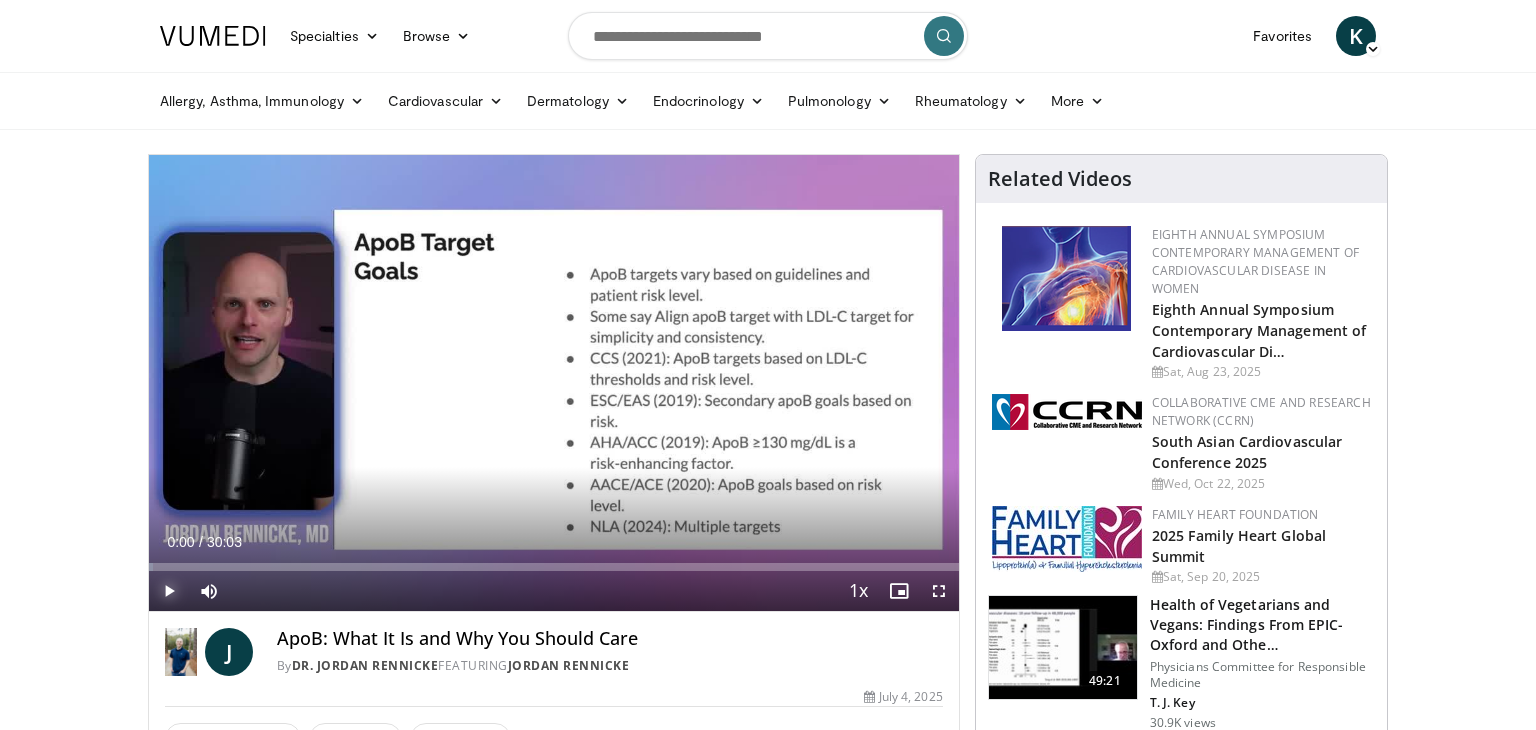 click at bounding box center (169, 591) 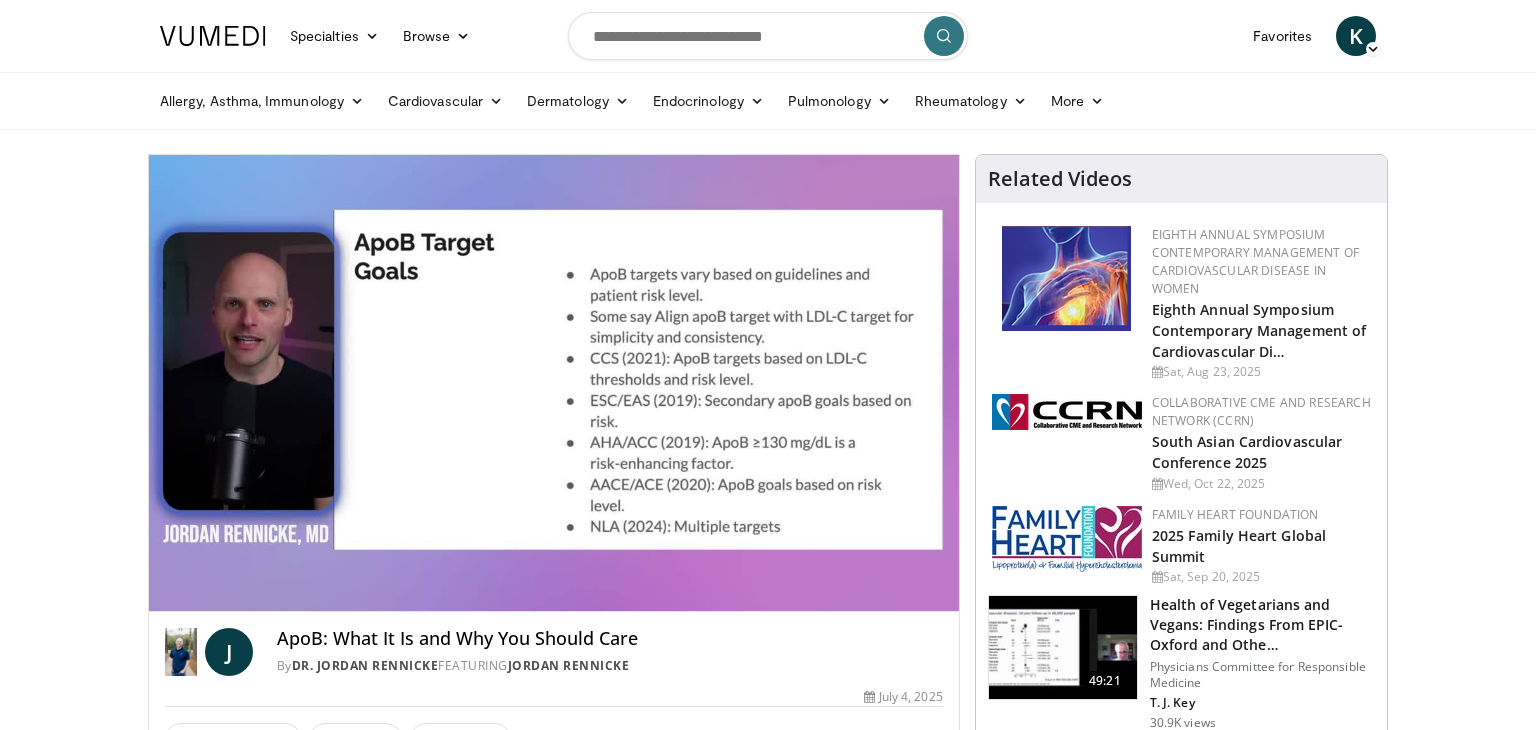 click on "**********" at bounding box center [554, 383] 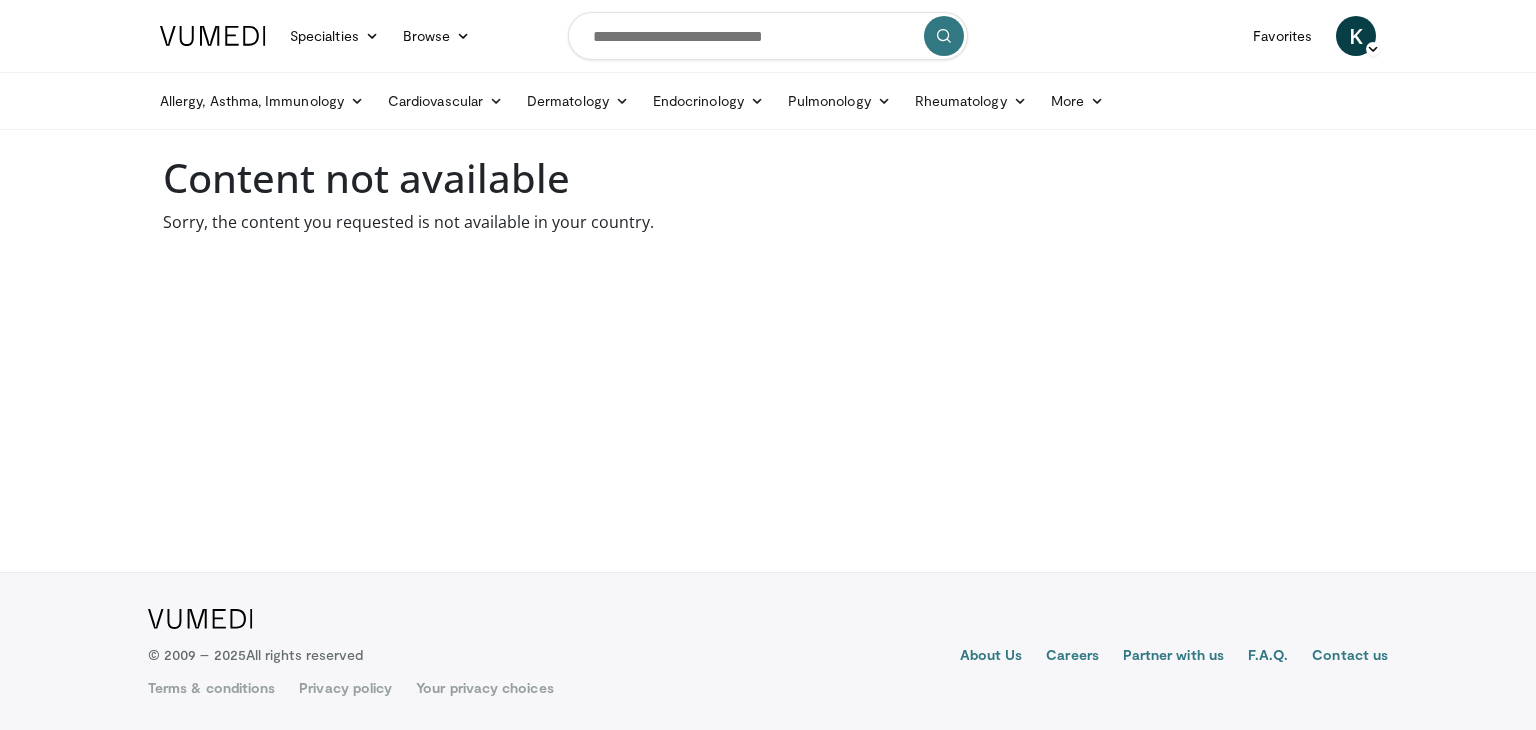 scroll, scrollTop: 0, scrollLeft: 0, axis: both 